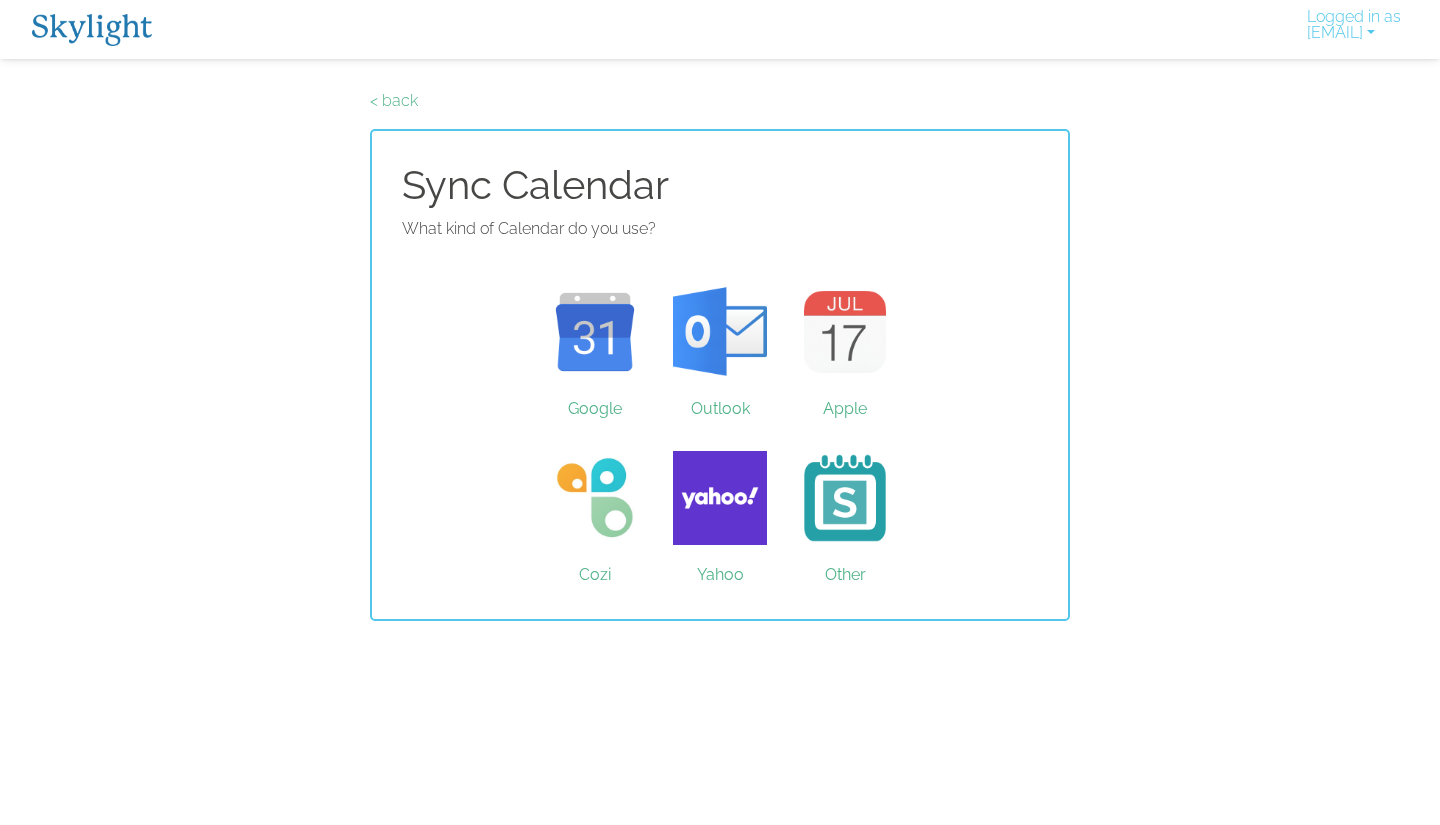 scroll, scrollTop: 0, scrollLeft: 0, axis: both 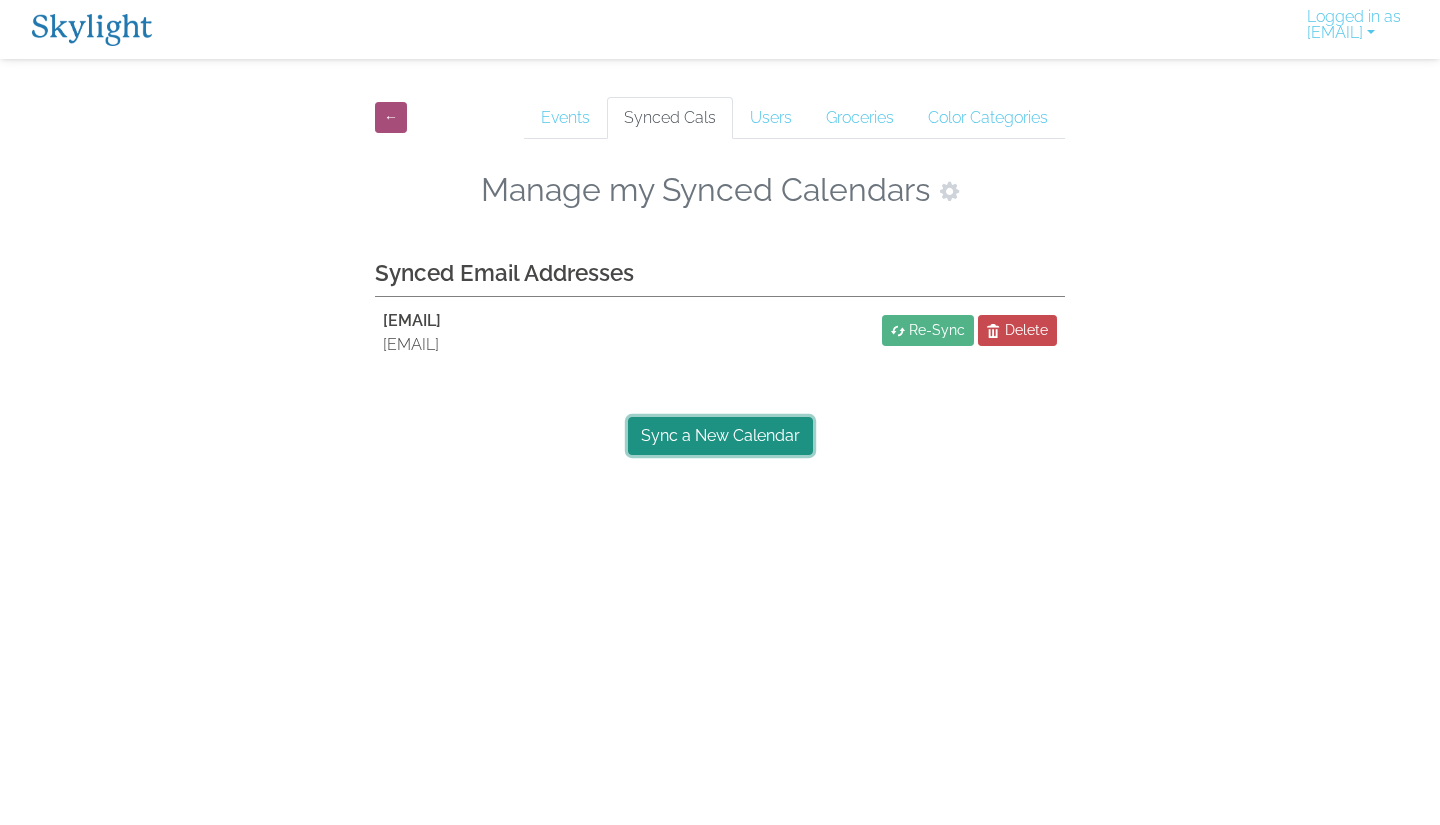 click on "Sync a New Calendar" at bounding box center [720, 436] 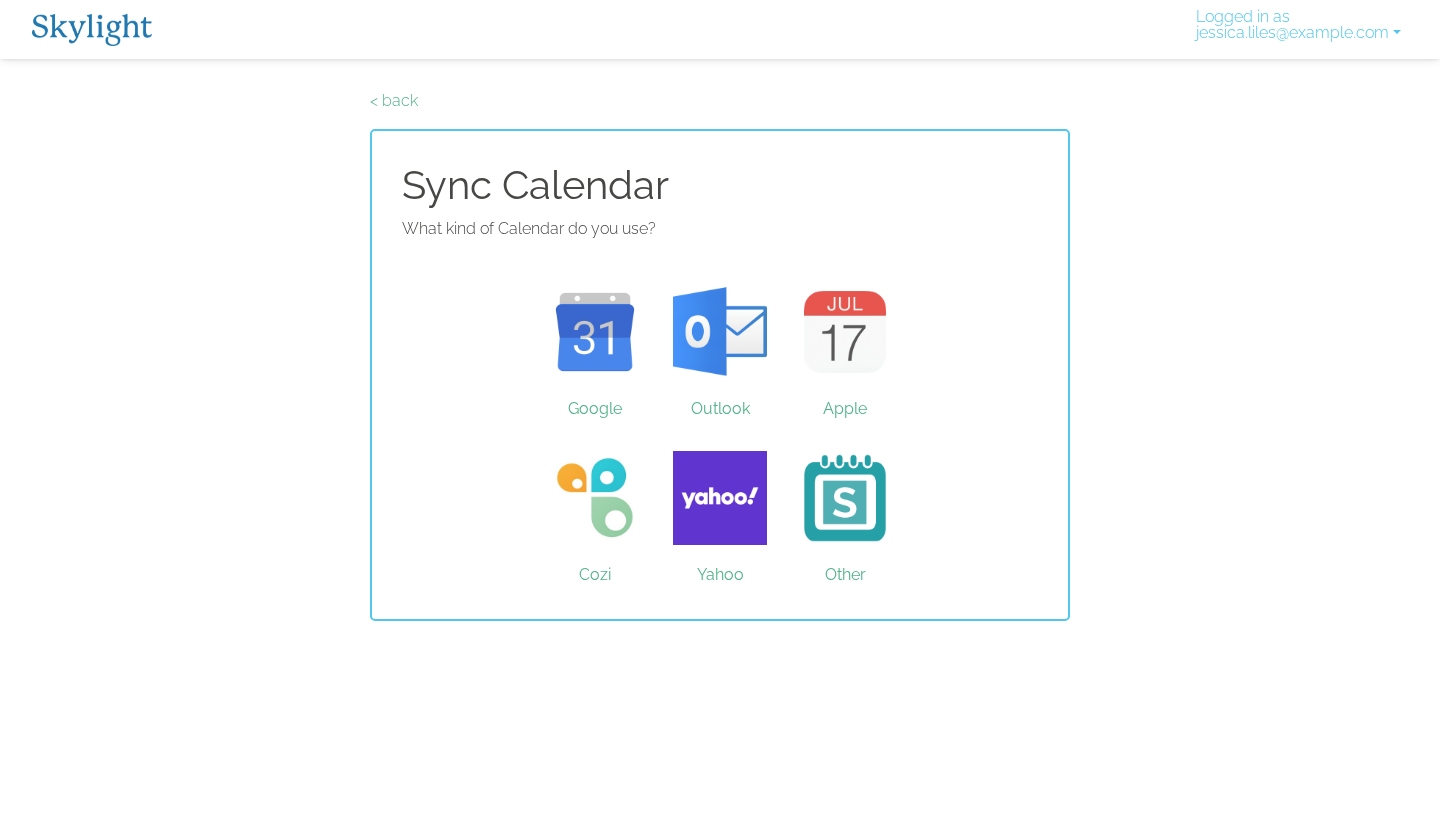 scroll, scrollTop: 0, scrollLeft: 0, axis: both 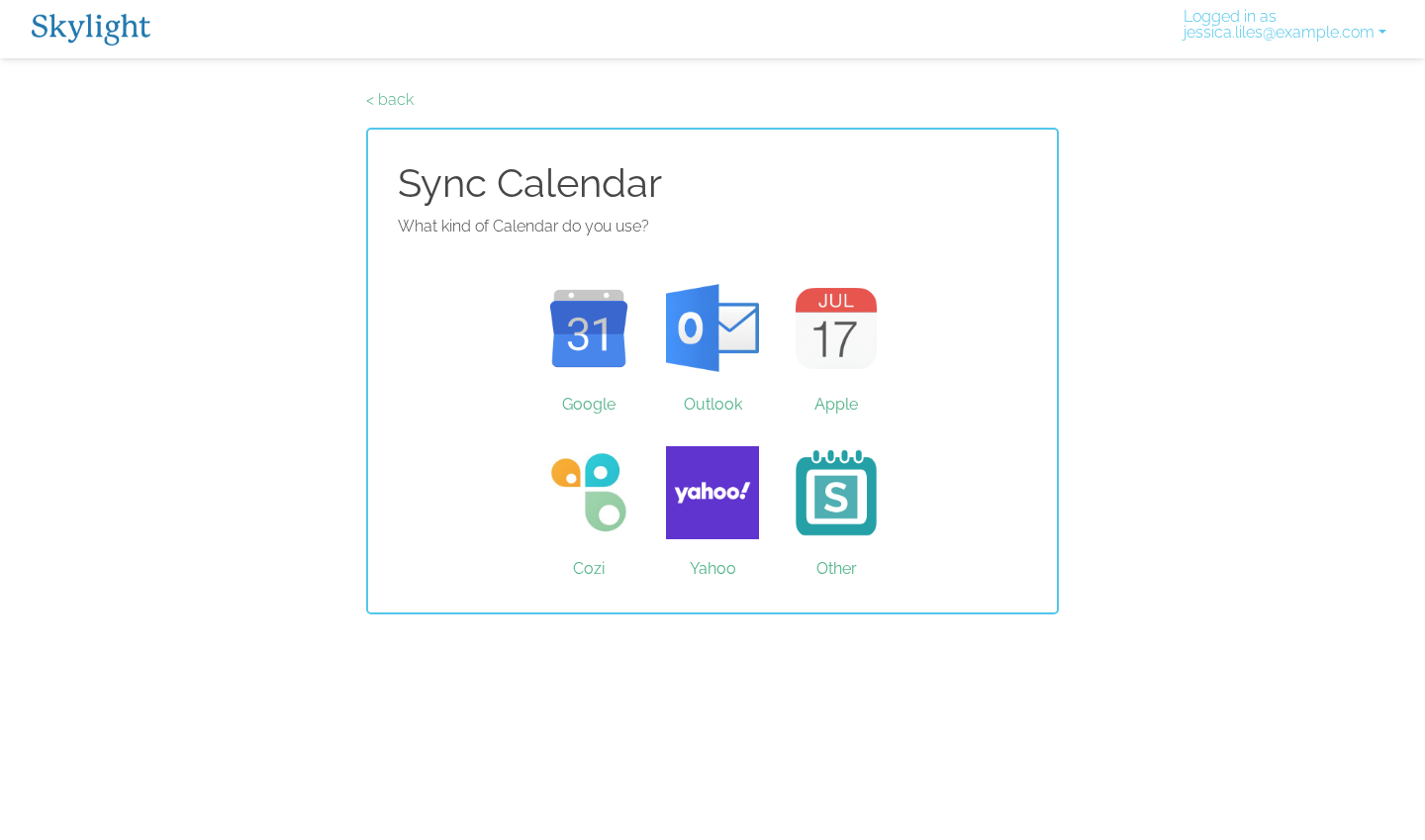 click on "Logged in as jessica.liles@gmail.com" at bounding box center [1284, 29] 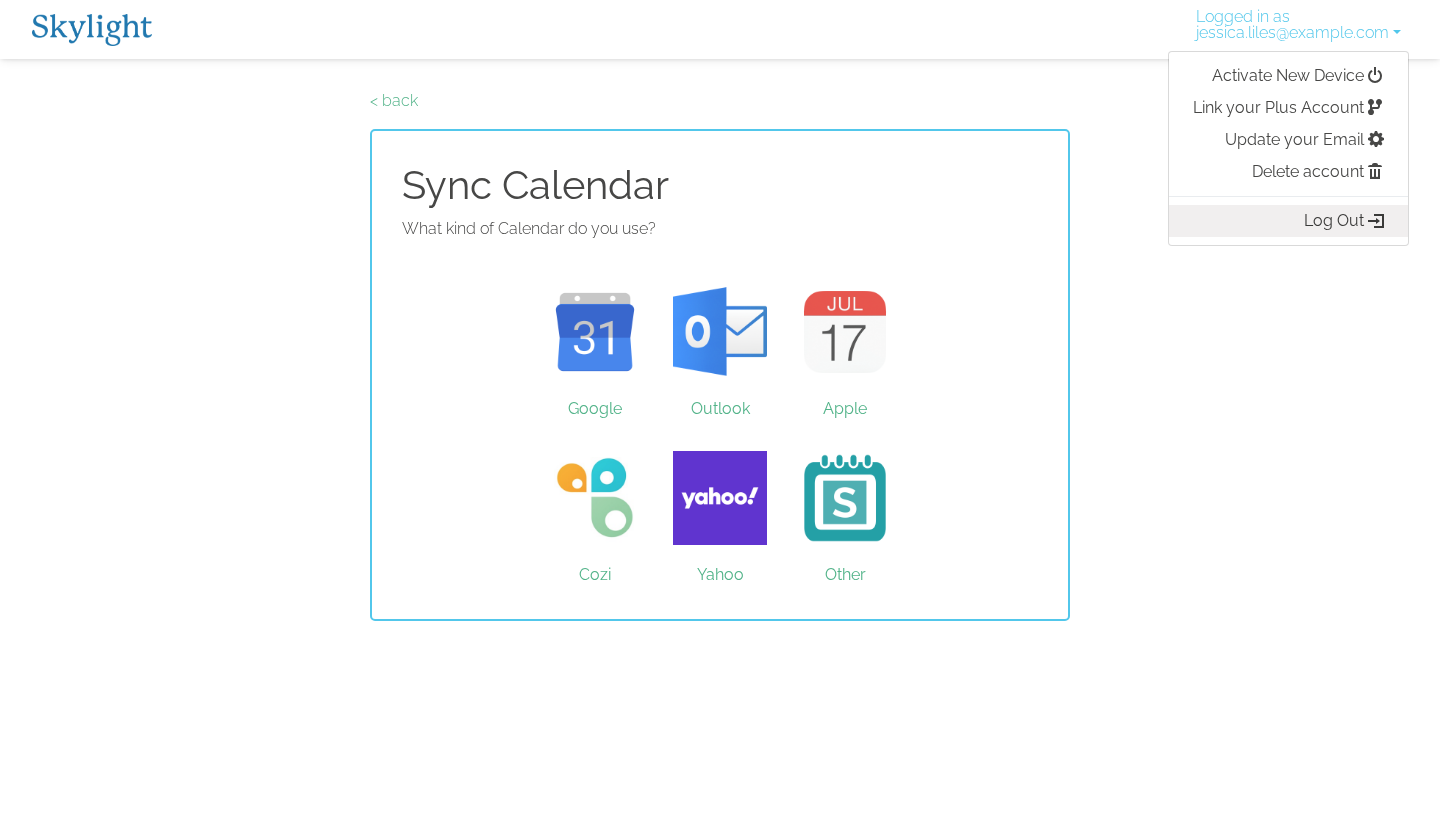 click on "Log Out" at bounding box center (1288, 221) 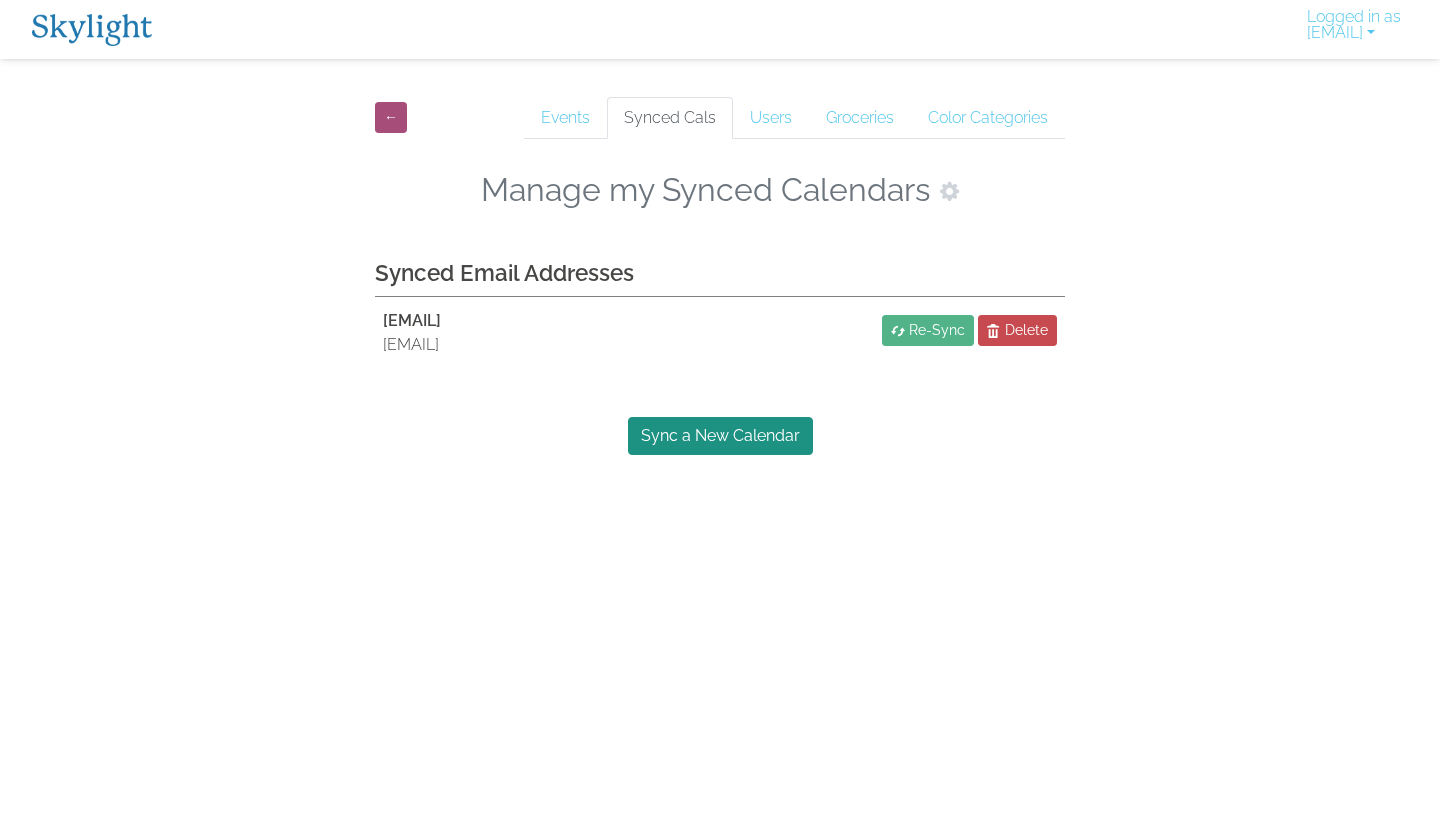scroll, scrollTop: 0, scrollLeft: 0, axis: both 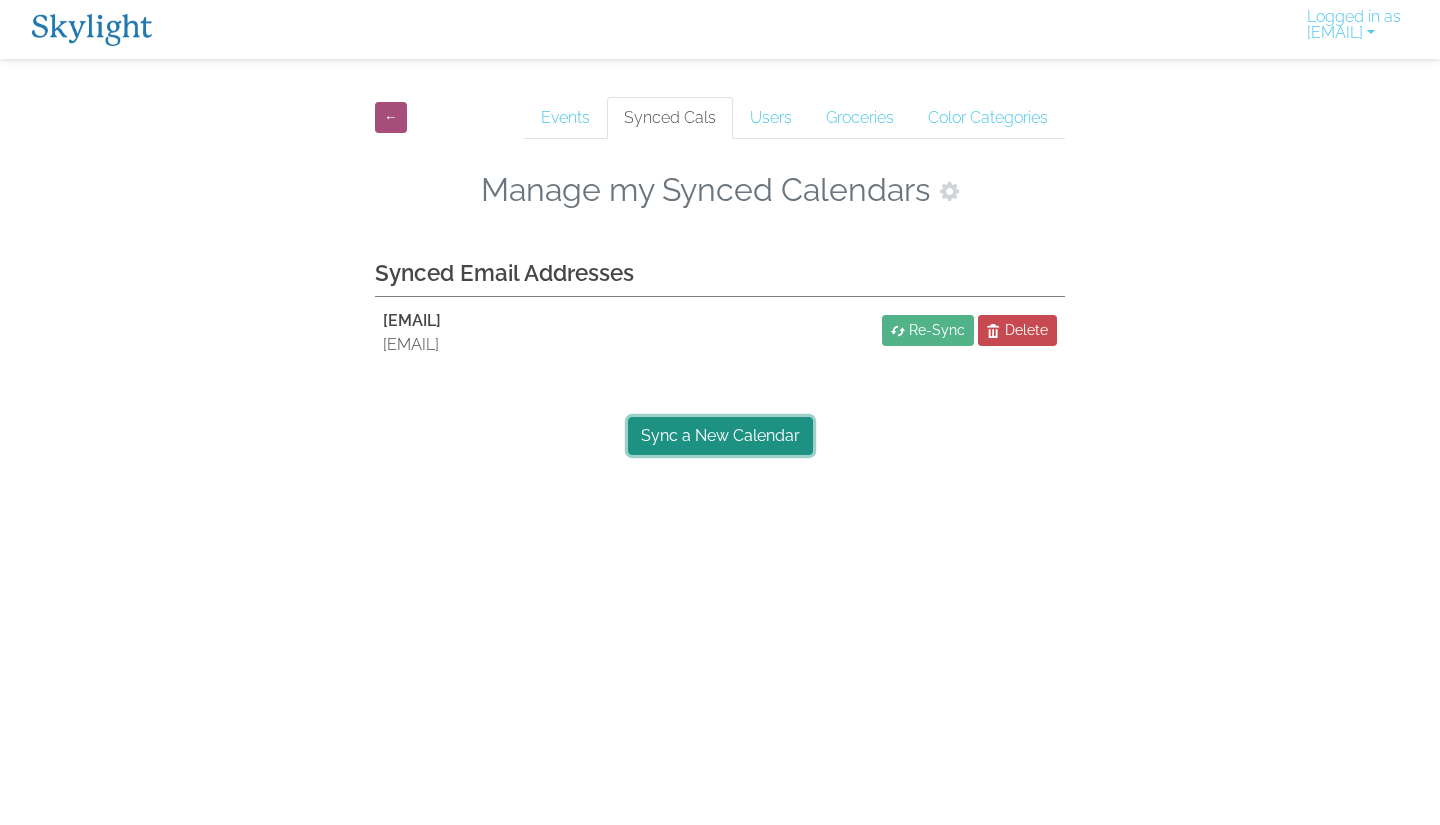 click on "Sync a New Calendar" at bounding box center [720, 436] 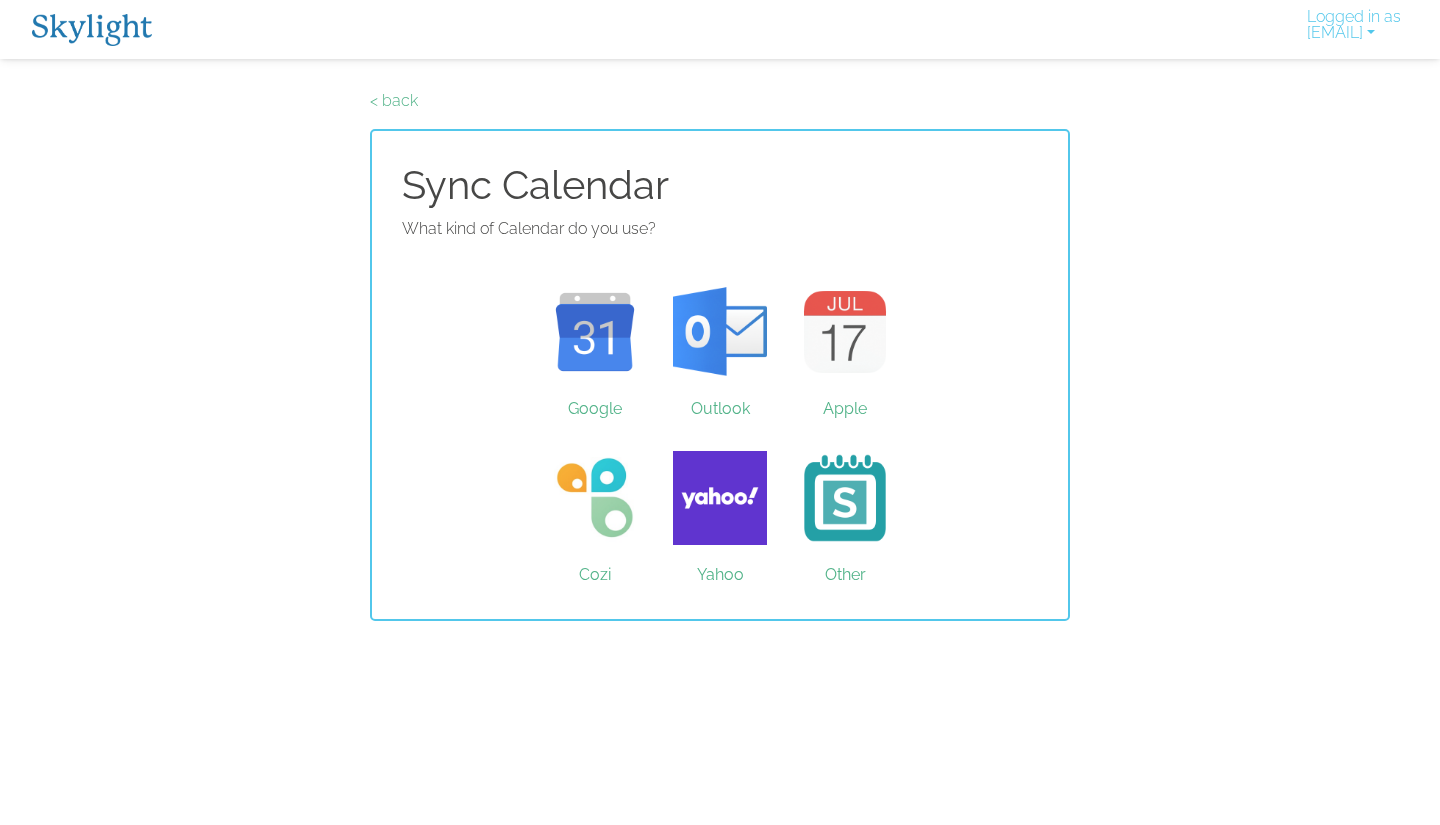 scroll, scrollTop: 0, scrollLeft: 0, axis: both 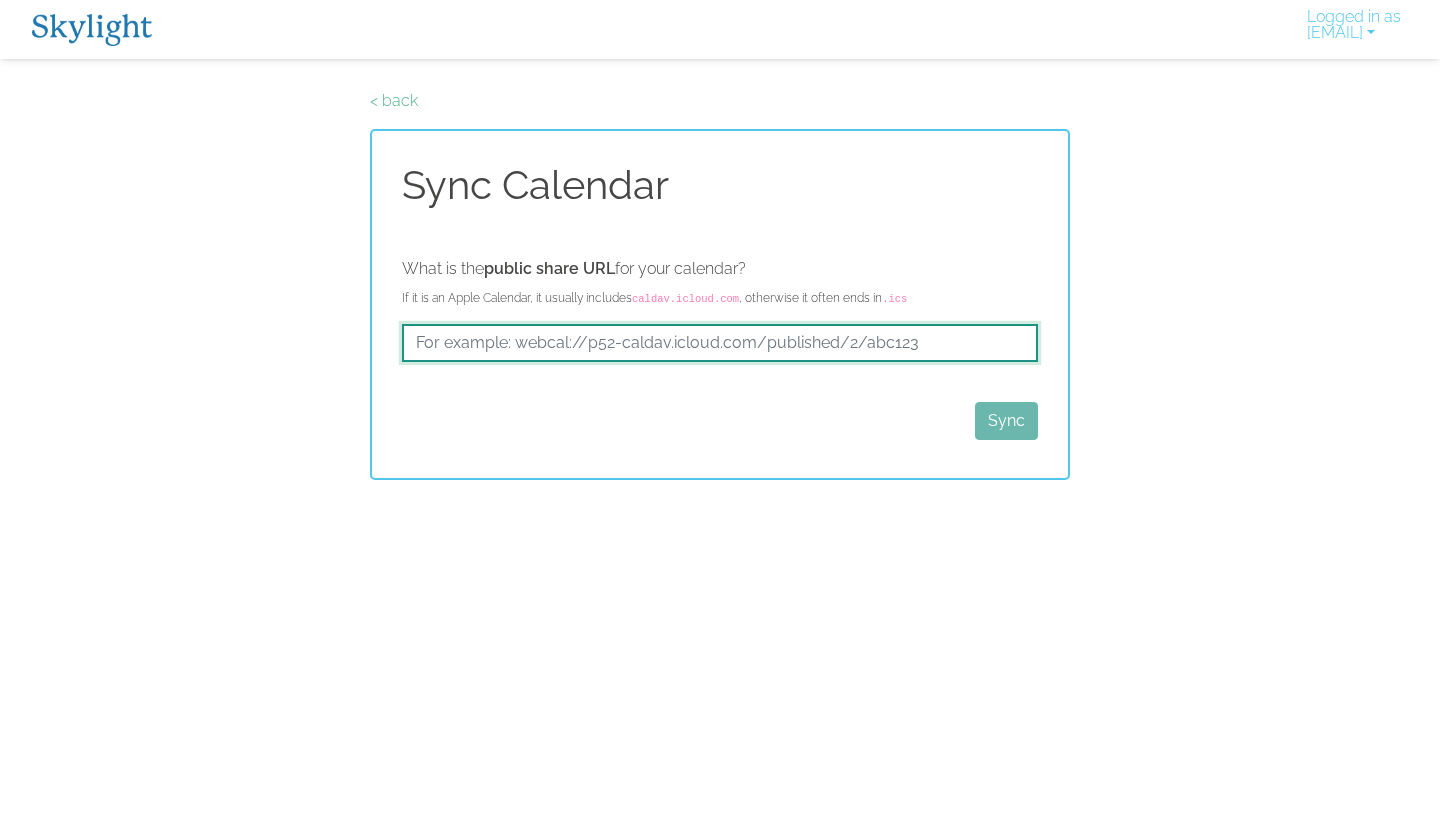click at bounding box center (720, 343) 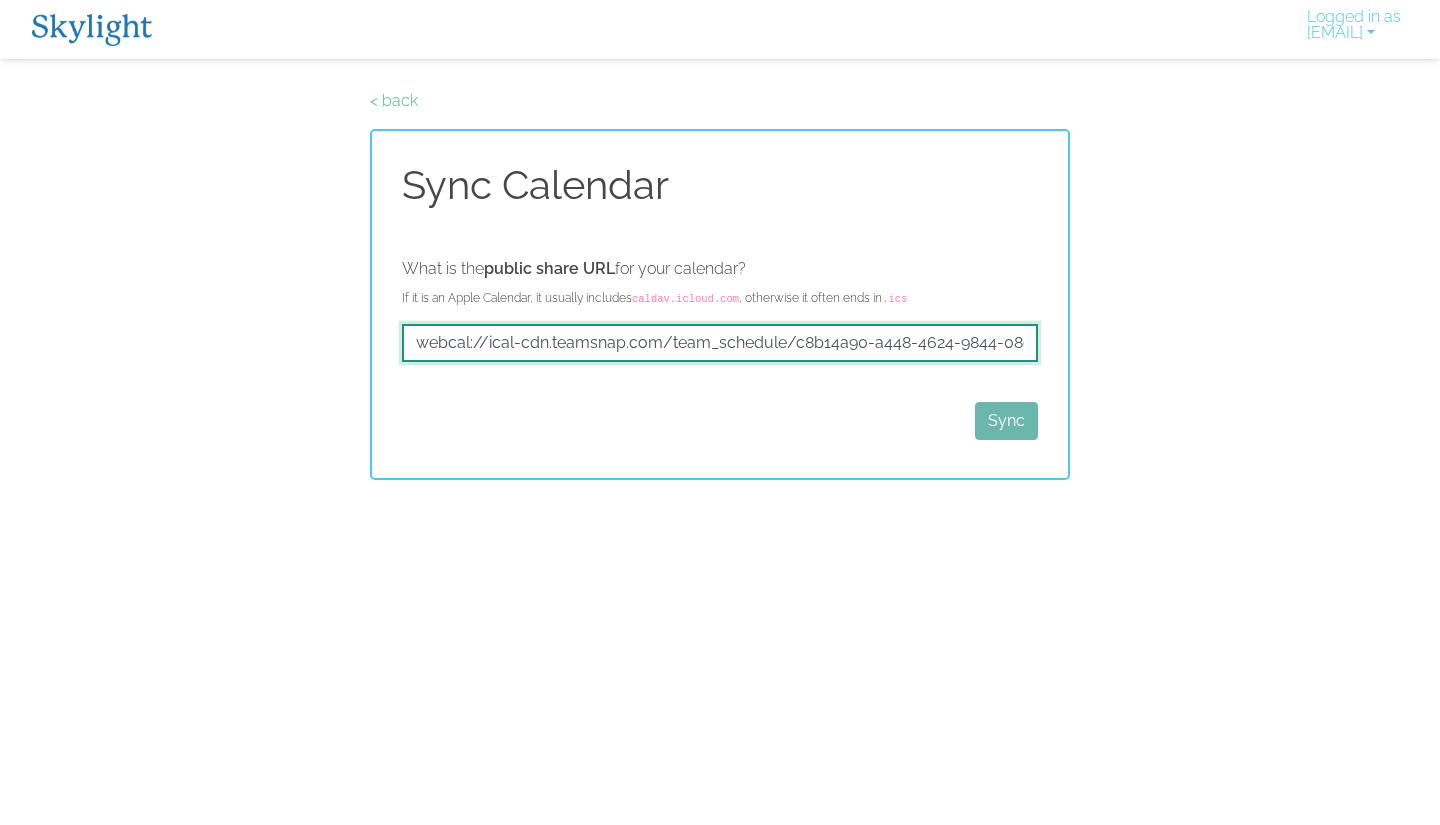 scroll, scrollTop: 0, scrollLeft: 110, axis: horizontal 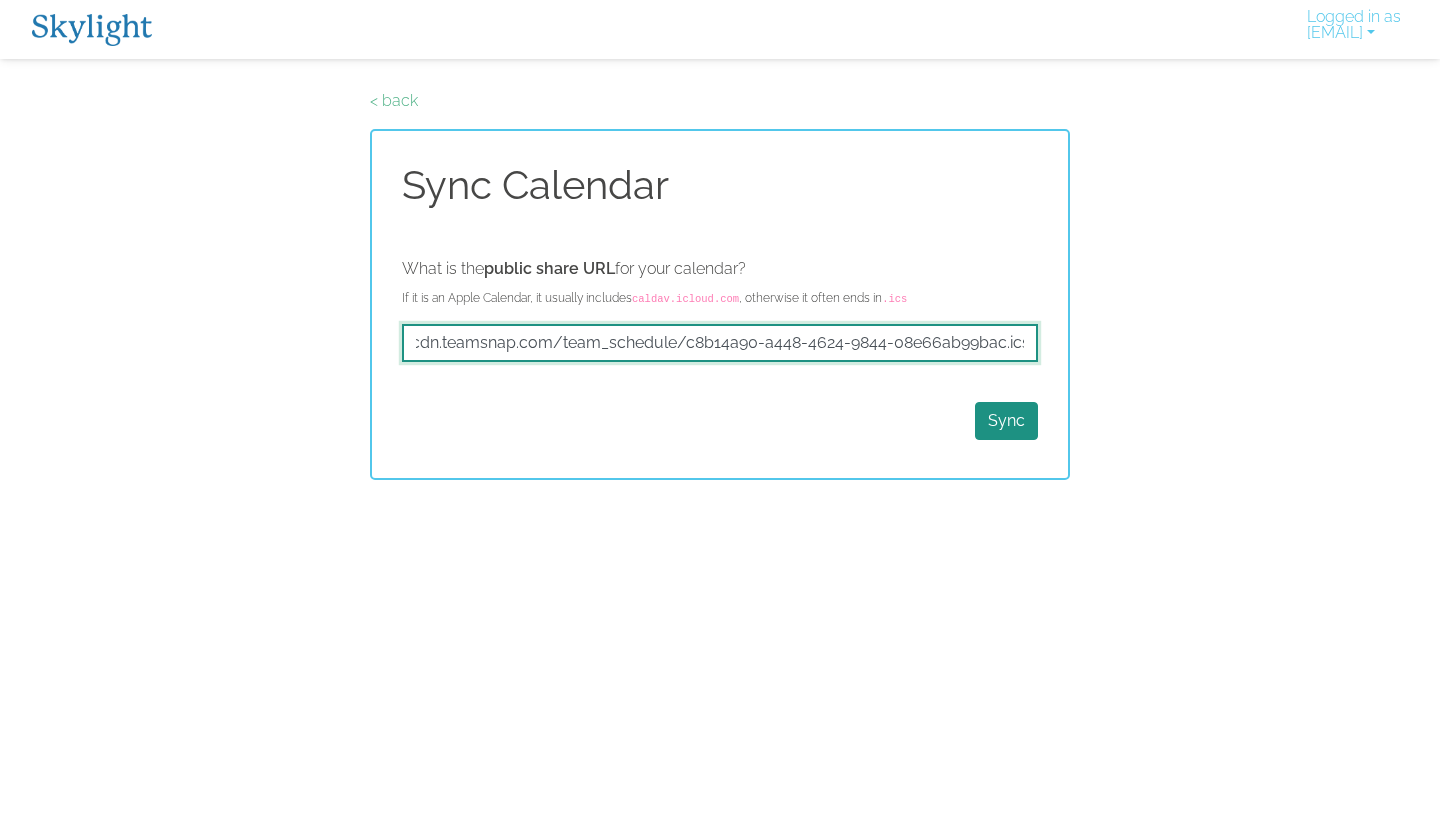 type on "webcal://ical-cdn.teamsnap.com/team_schedule/c8b14a90-a448-4624-9844-08e66ab99bac.ics" 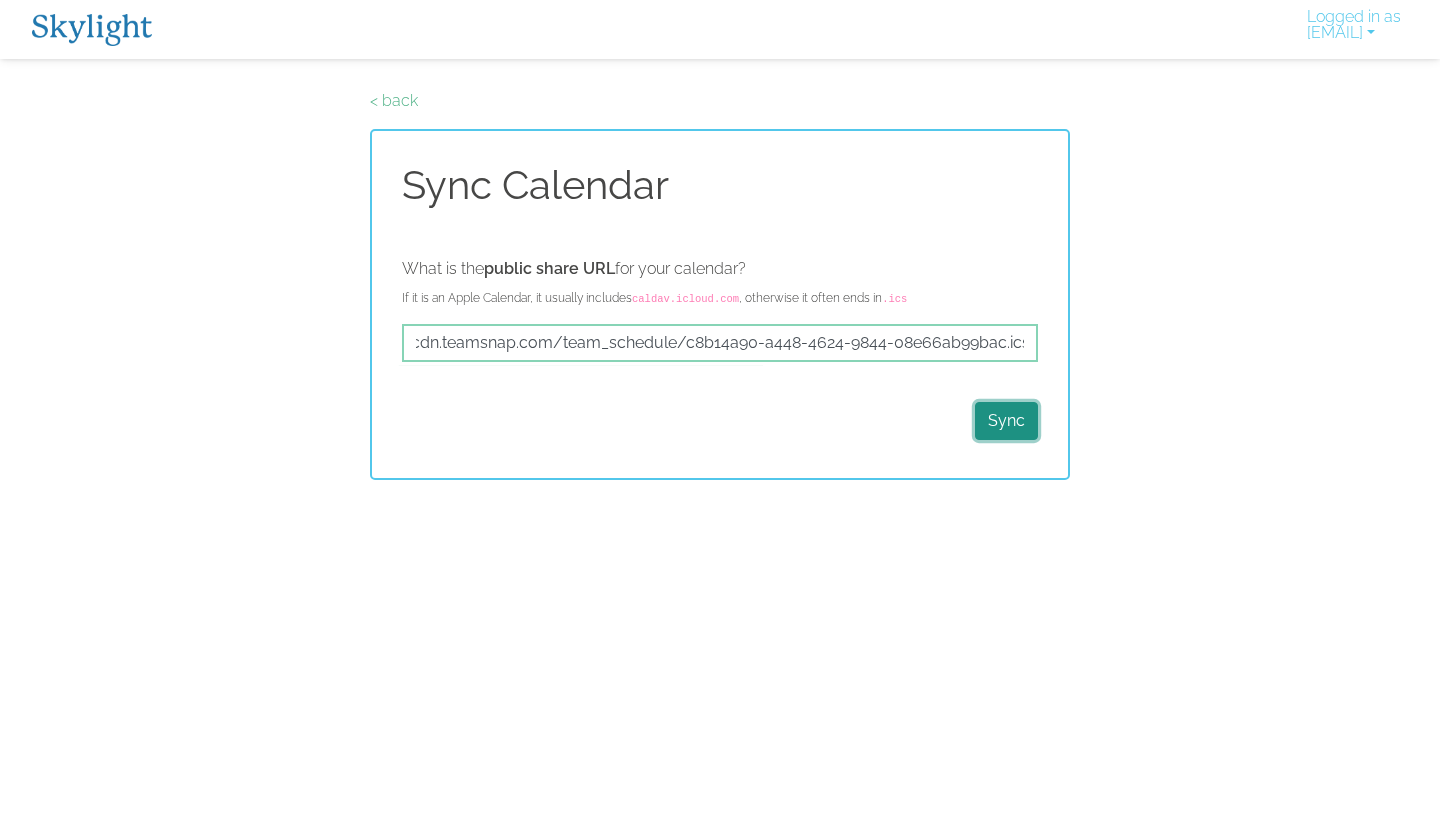 click on "Sync" at bounding box center (1006, 421) 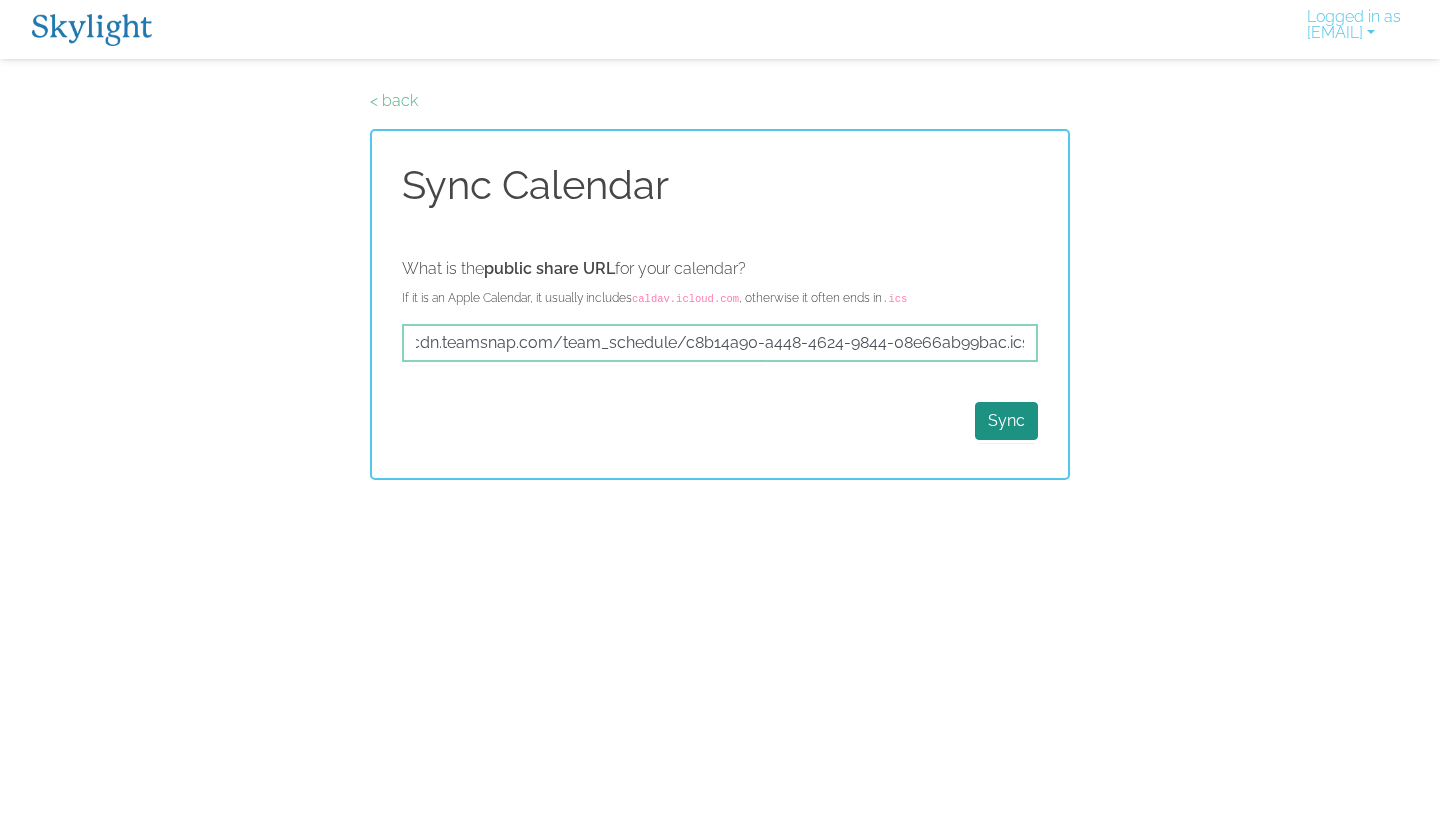 scroll, scrollTop: 0, scrollLeft: 0, axis: both 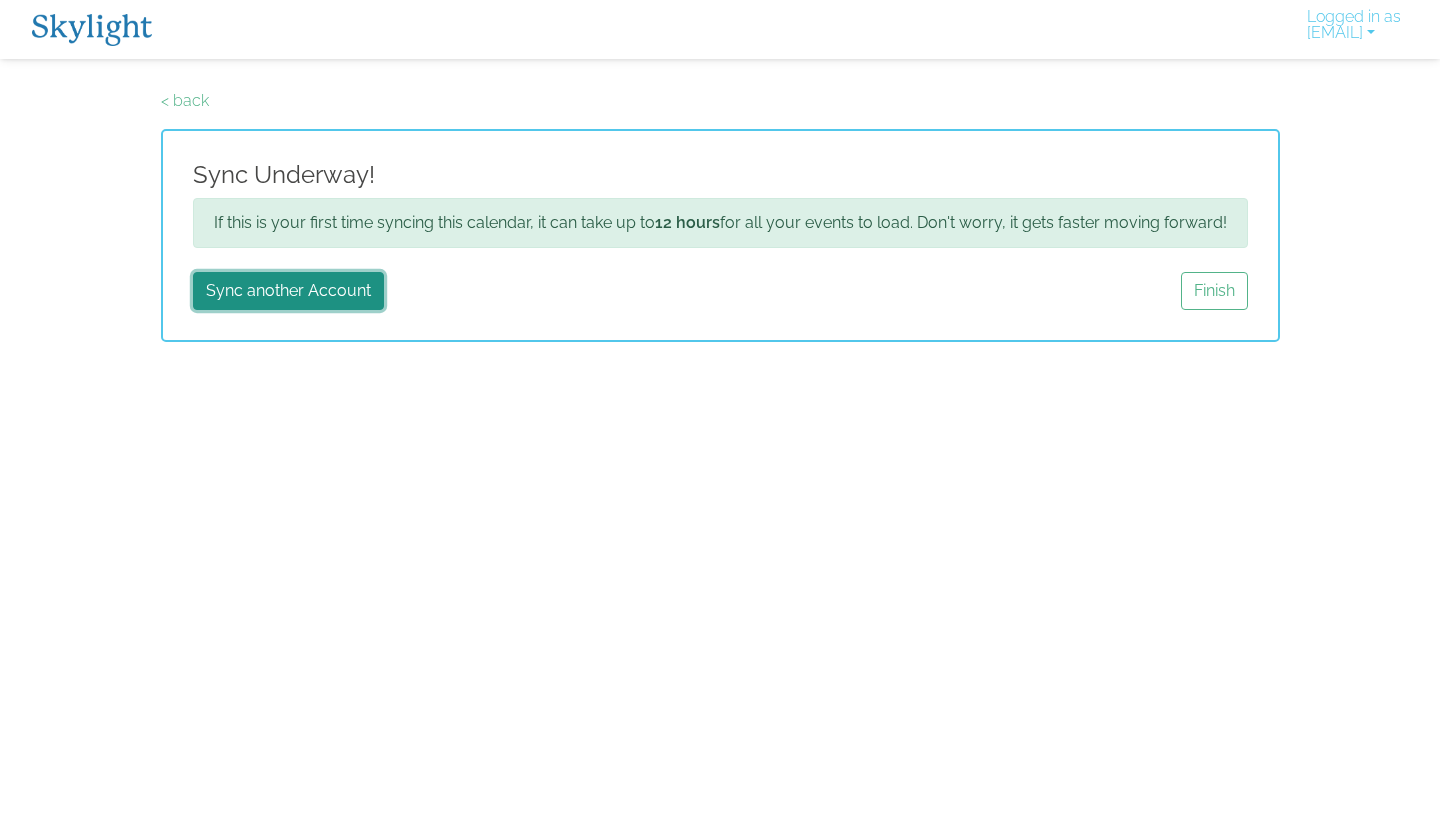click on "Sync another Account" at bounding box center (288, 291) 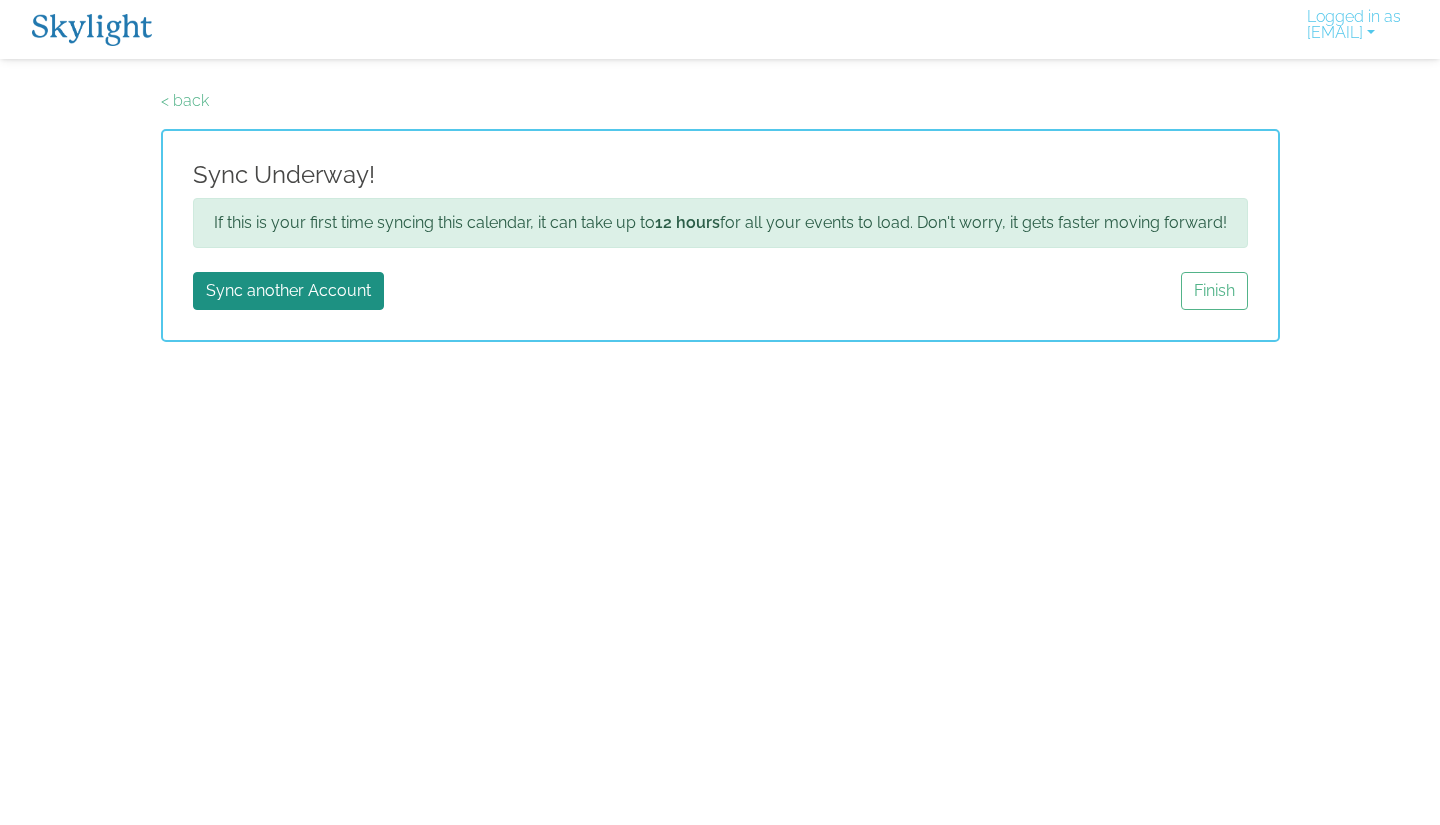 scroll, scrollTop: 0, scrollLeft: 0, axis: both 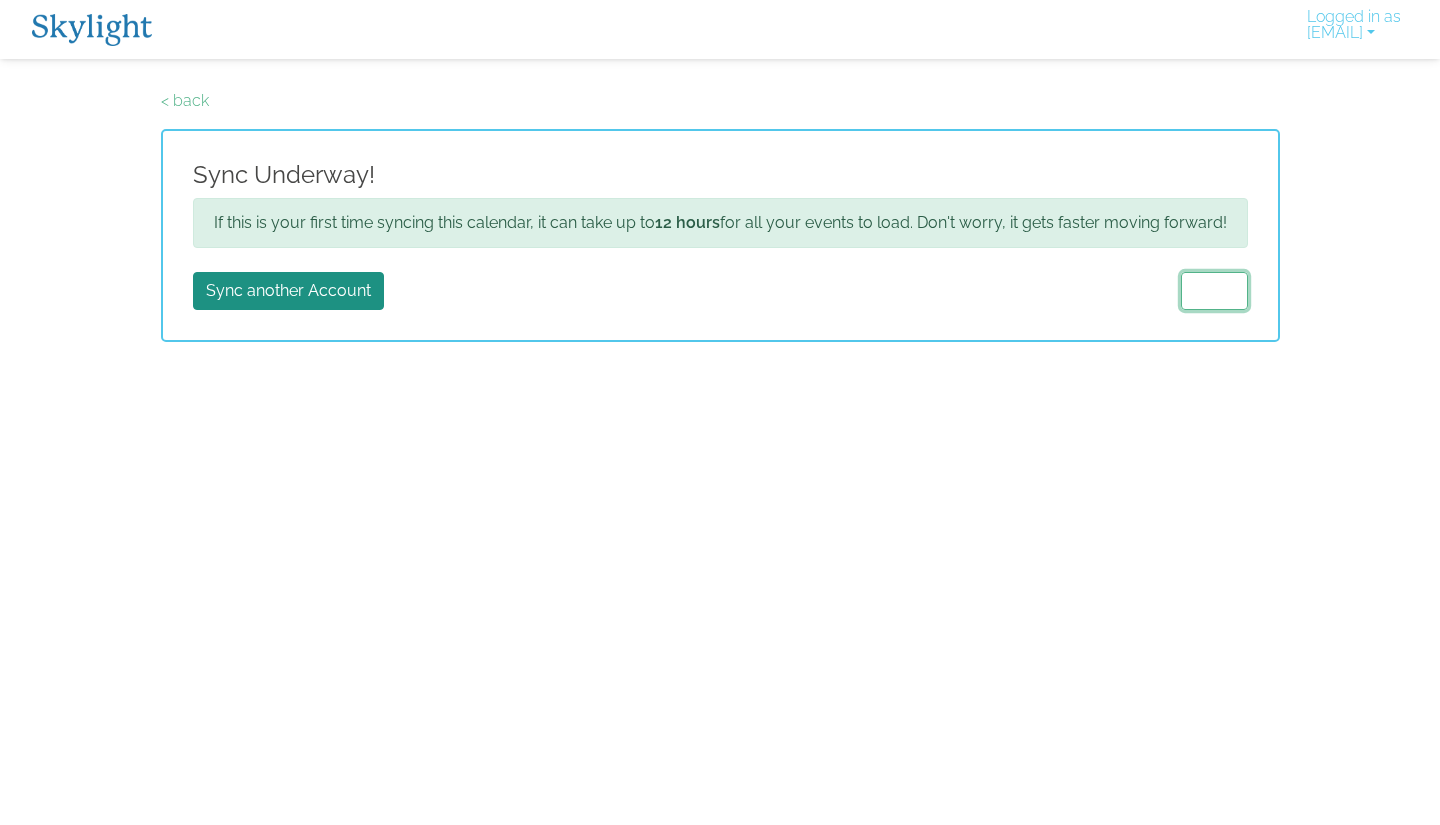 click on "Finish" at bounding box center [1214, 291] 